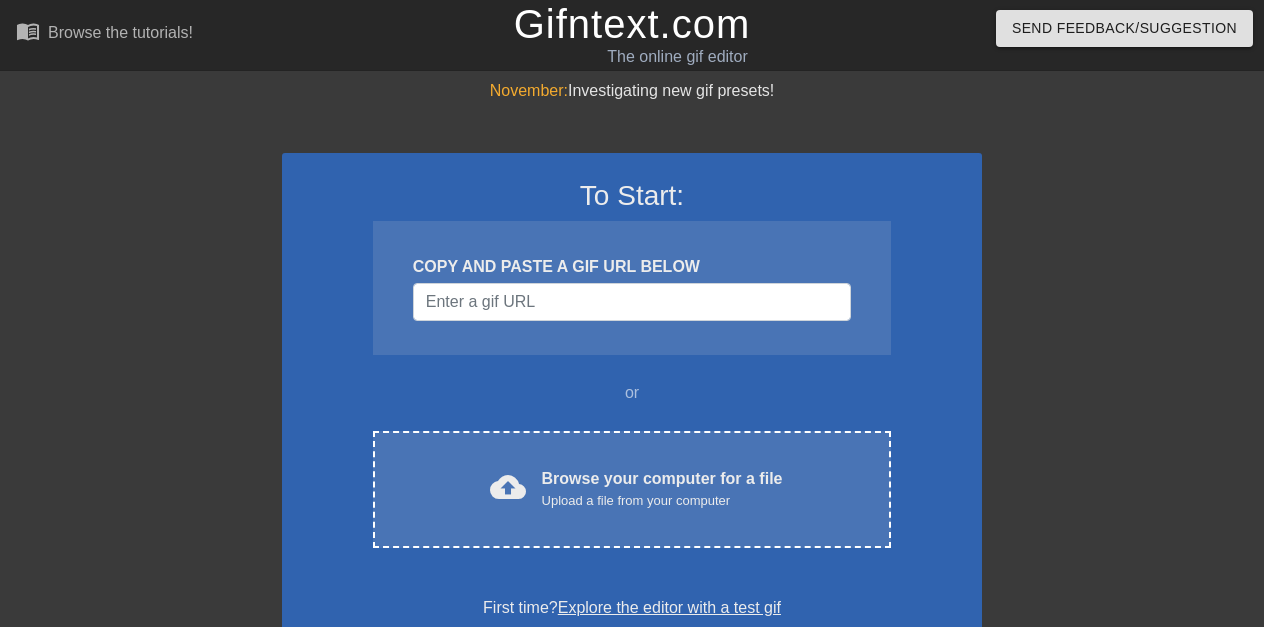 scroll, scrollTop: 0, scrollLeft: 0, axis: both 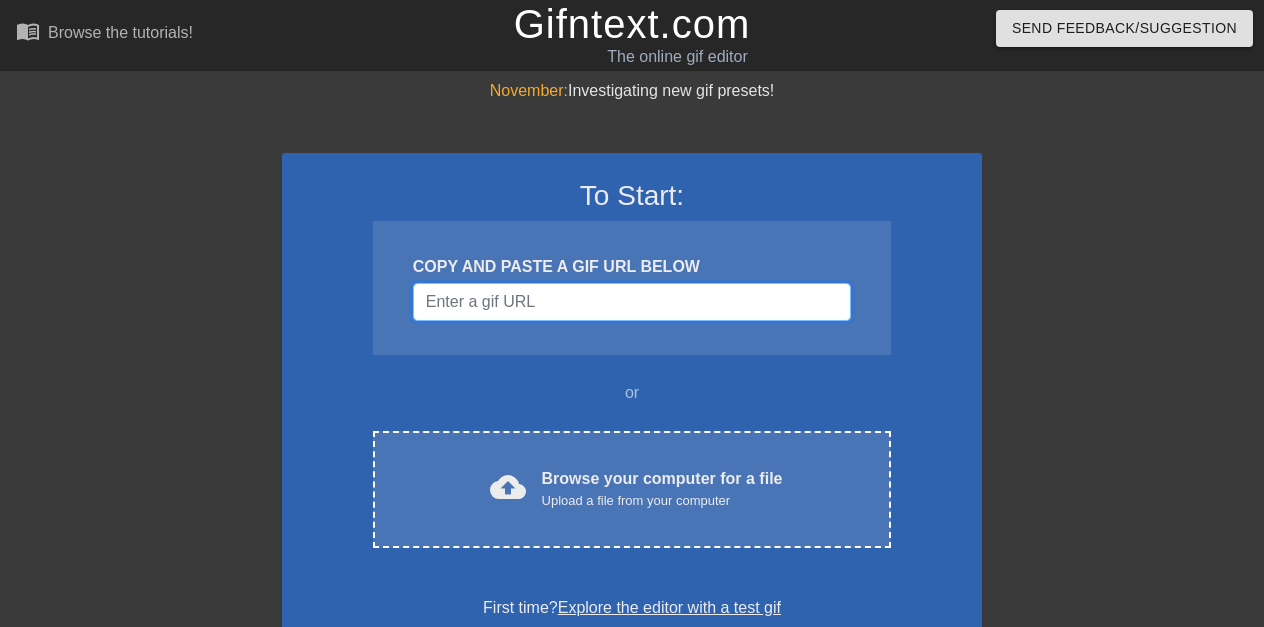 click at bounding box center (632, 302) 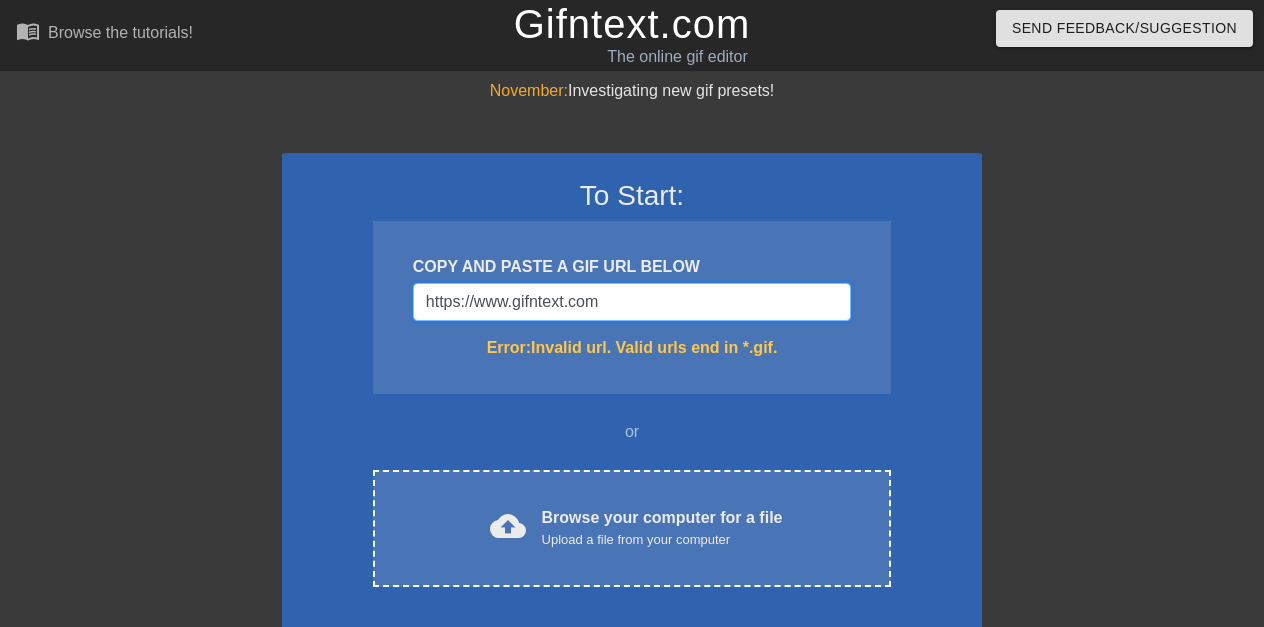 type on "https://www.gifntext.com" 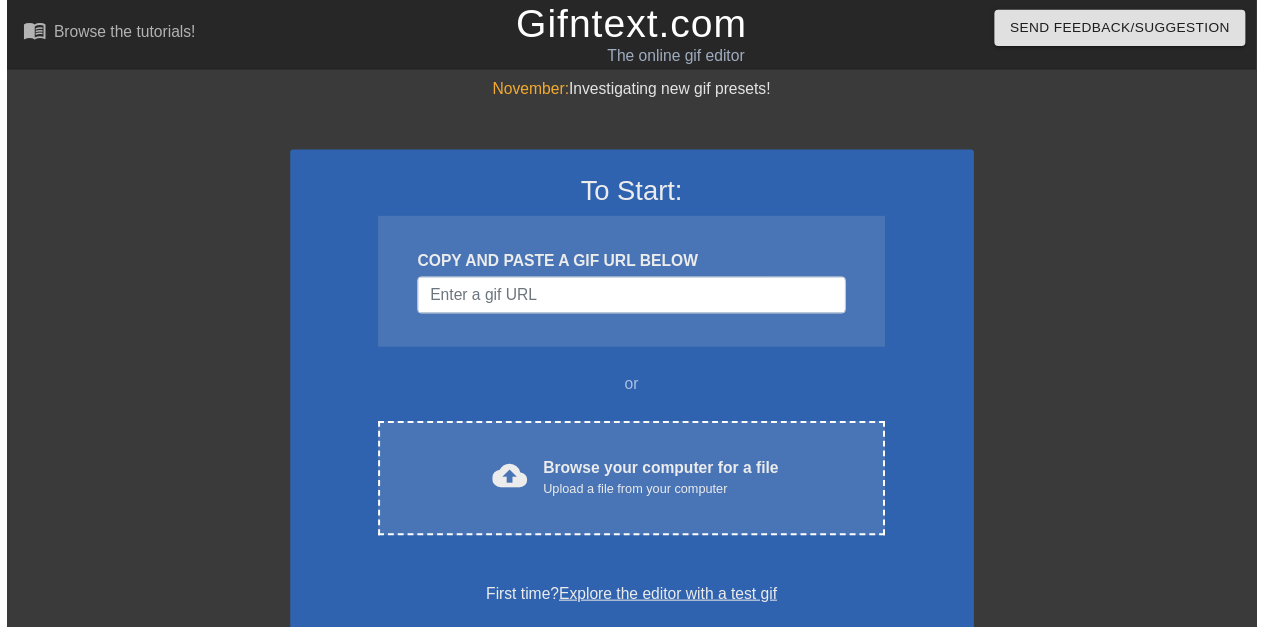 scroll, scrollTop: 0, scrollLeft: 0, axis: both 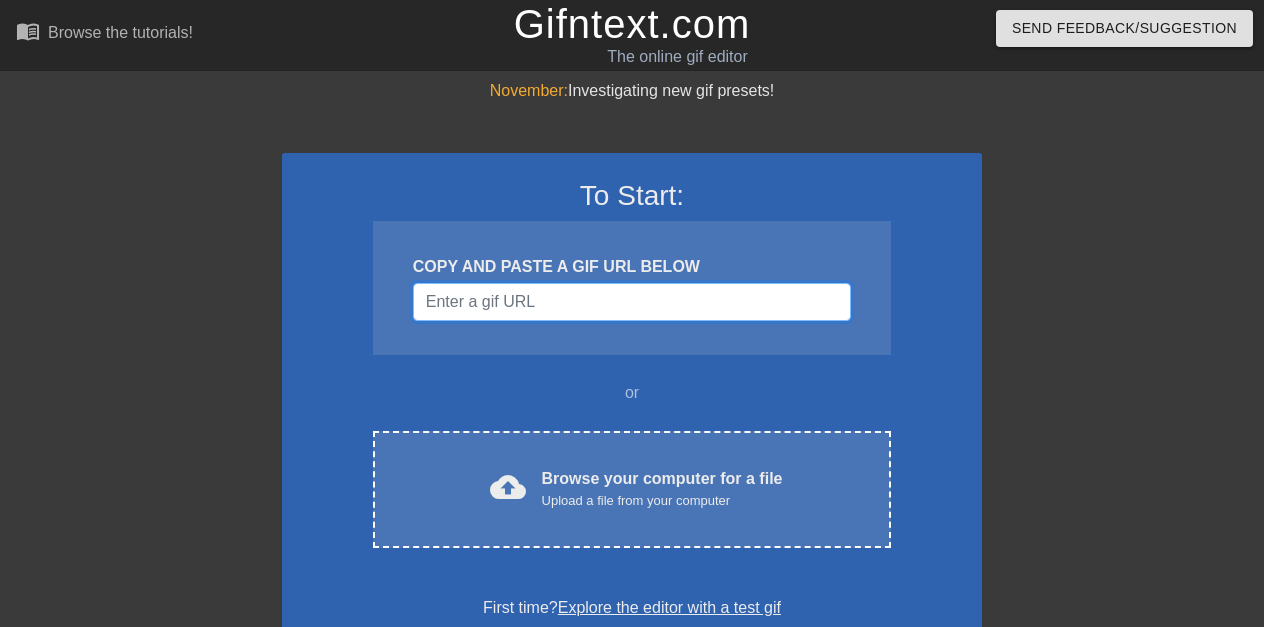 click at bounding box center (632, 302) 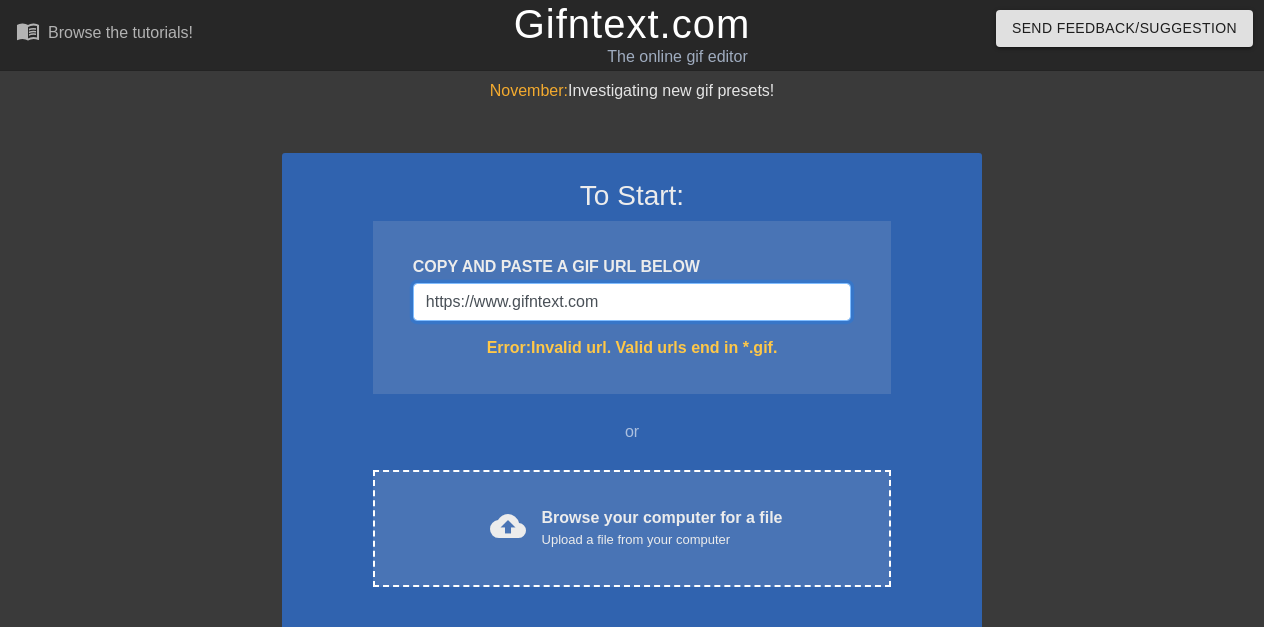 type on "https://www.gifntext.com" 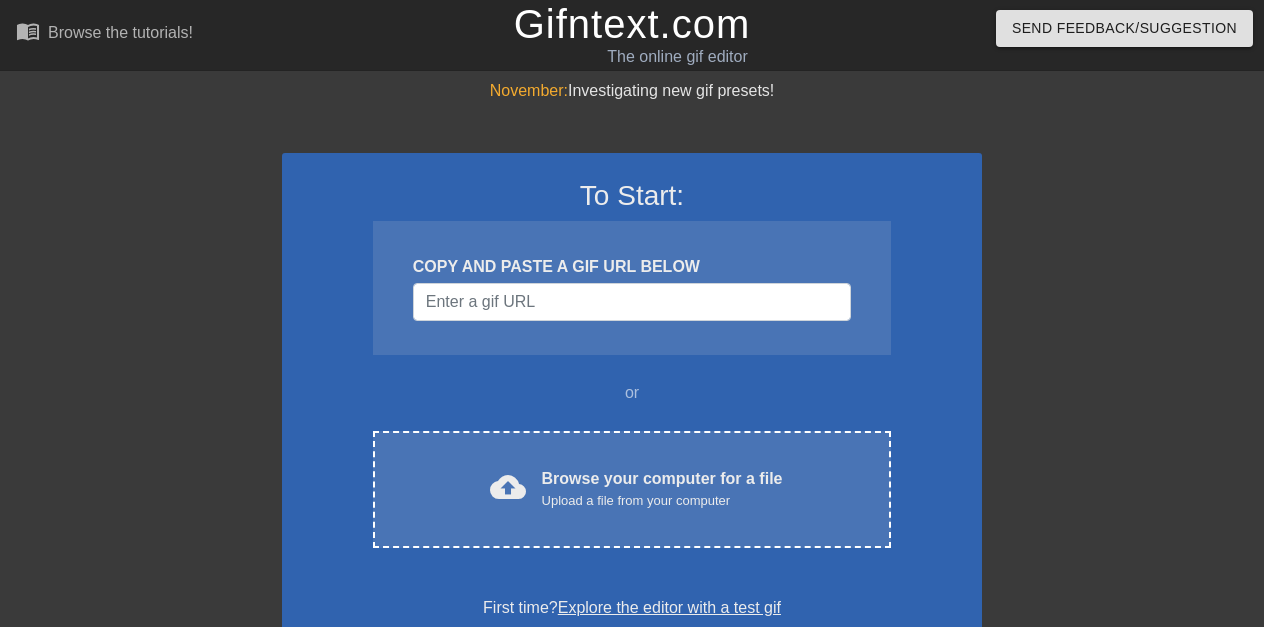 scroll, scrollTop: 0, scrollLeft: 0, axis: both 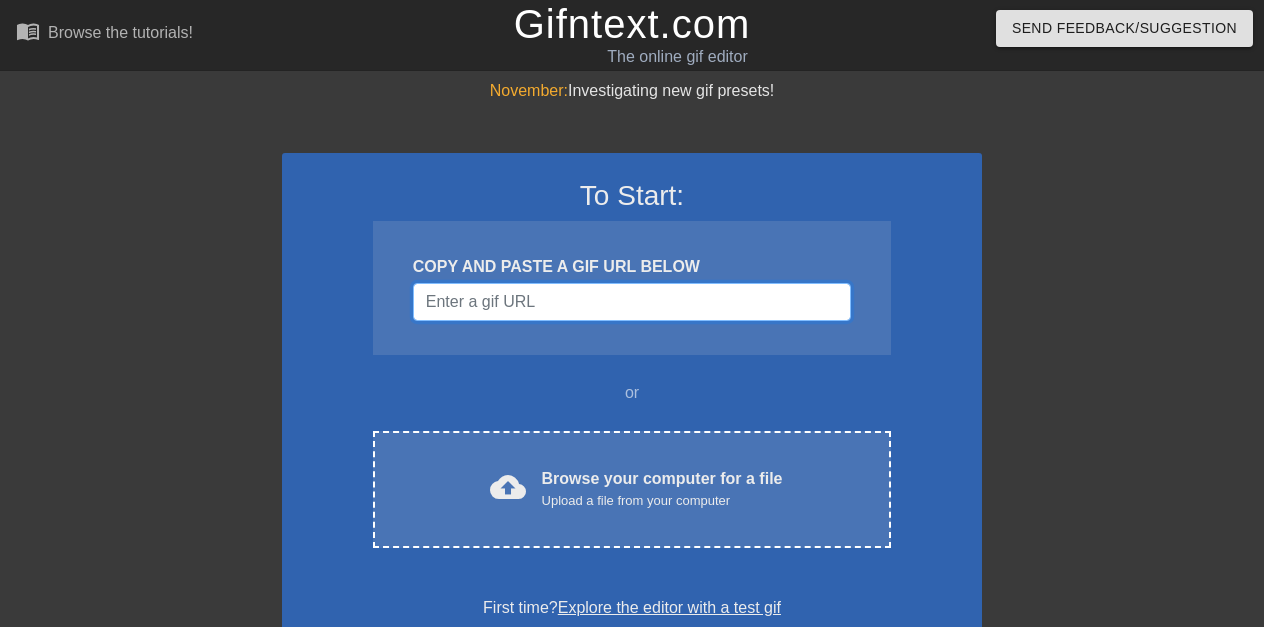 click at bounding box center (632, 302) 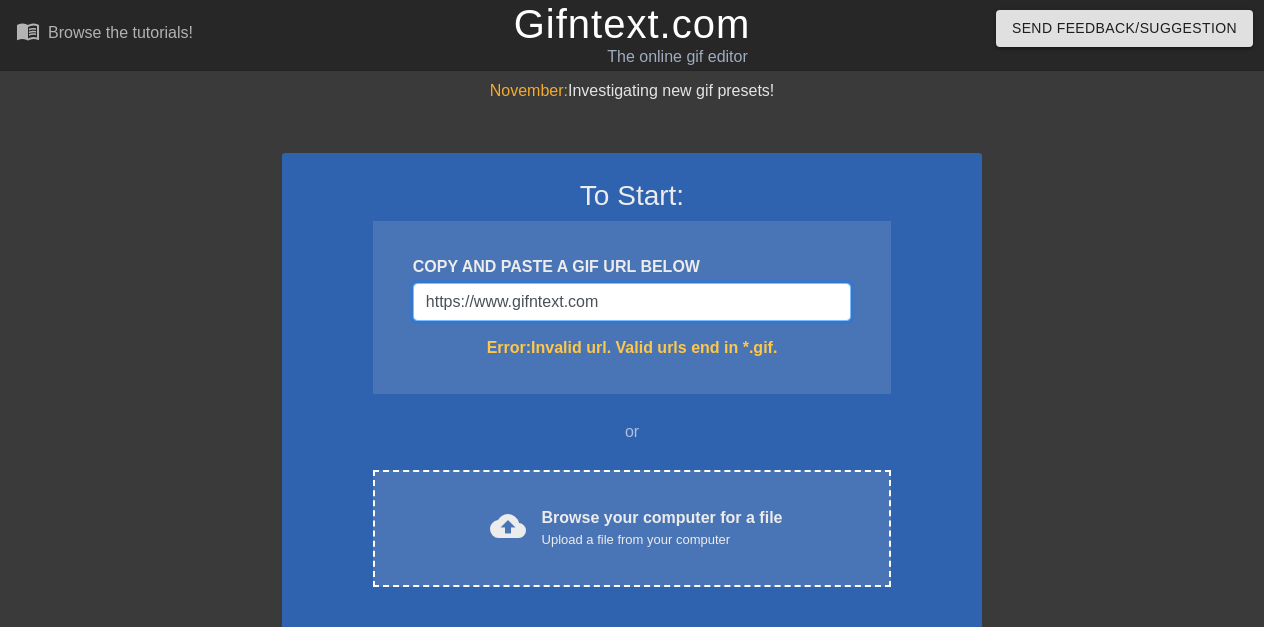 type 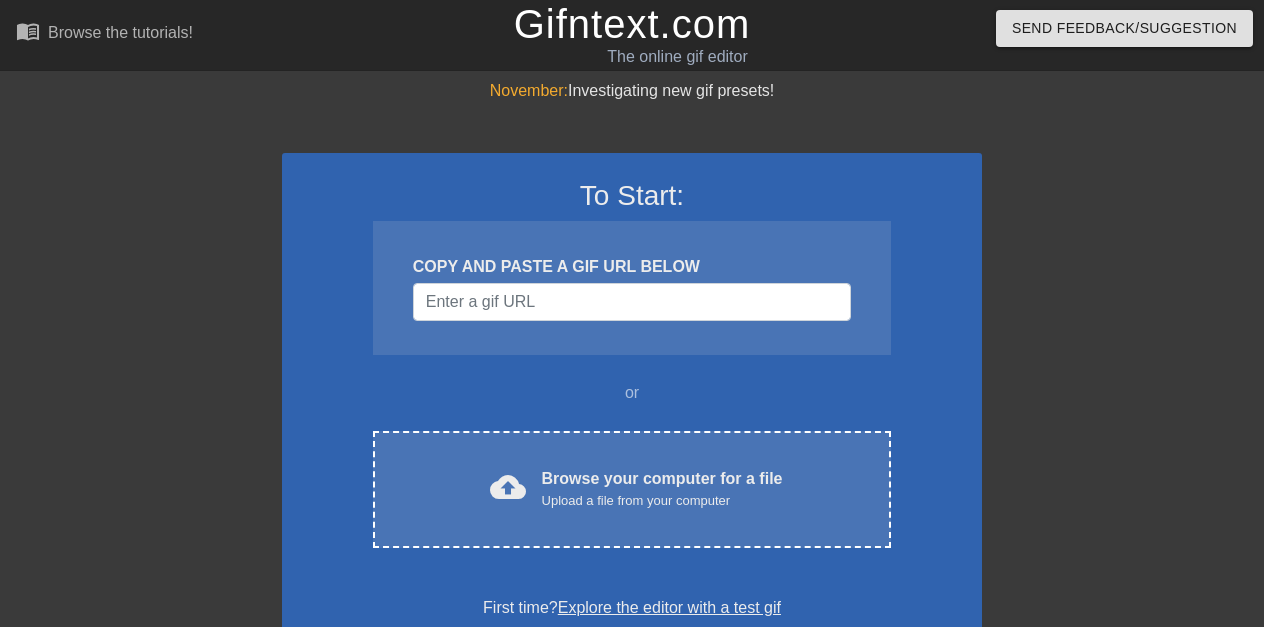 scroll, scrollTop: 0, scrollLeft: 0, axis: both 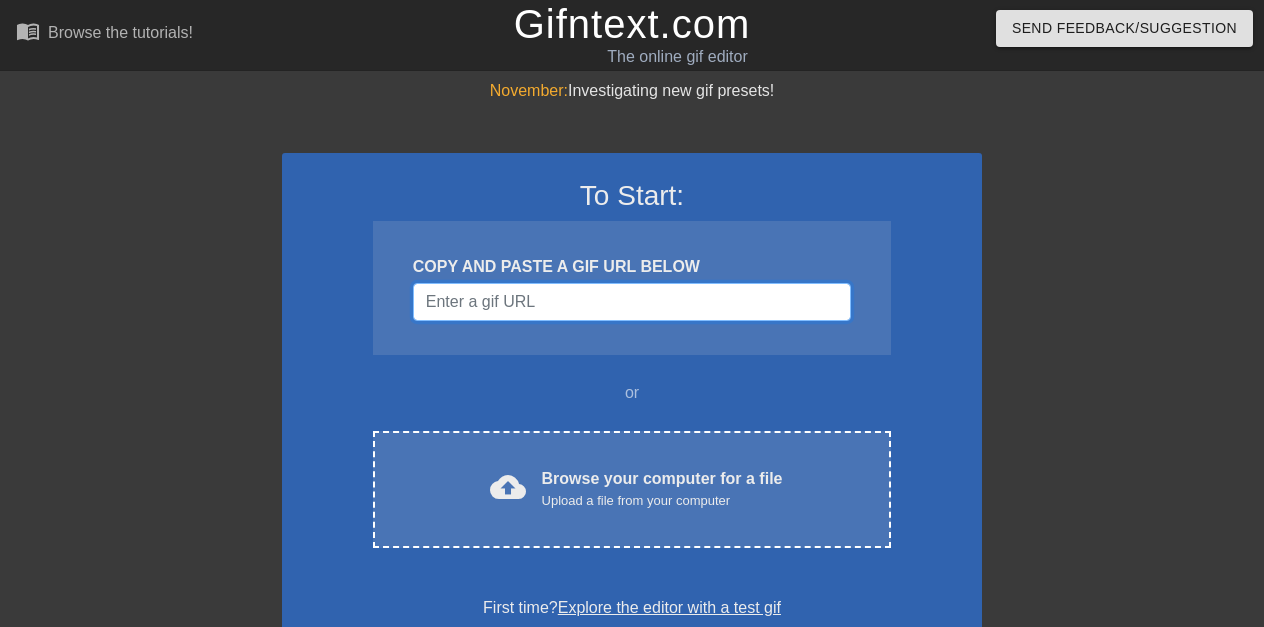 click at bounding box center [632, 302] 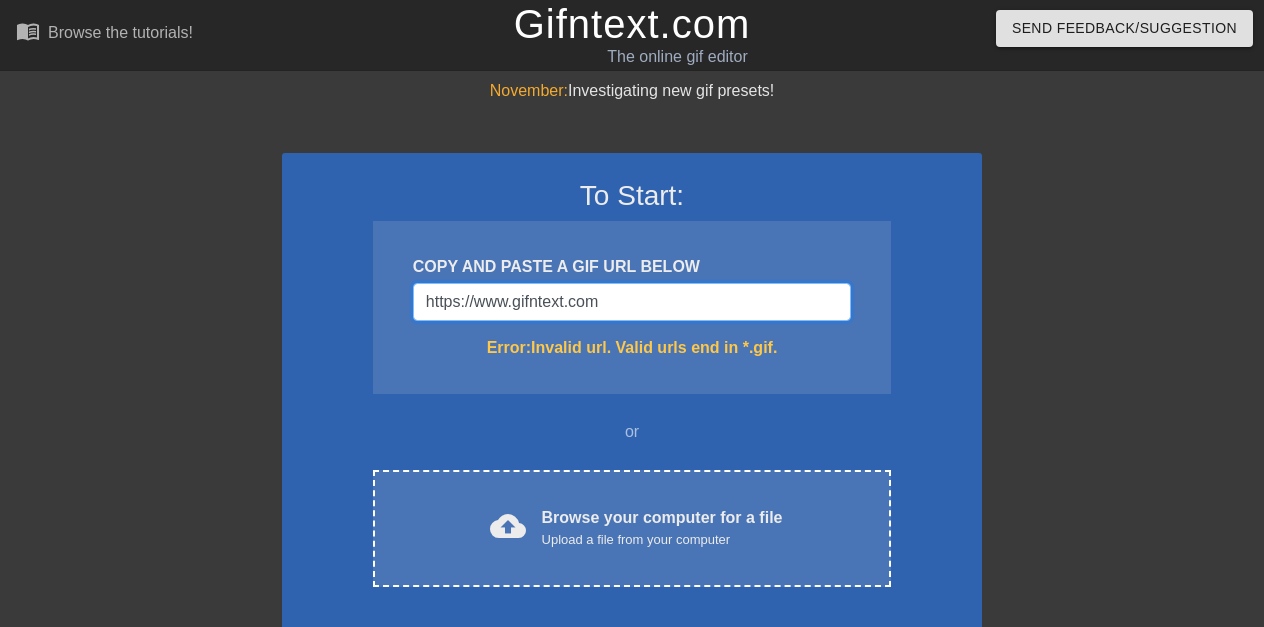 type 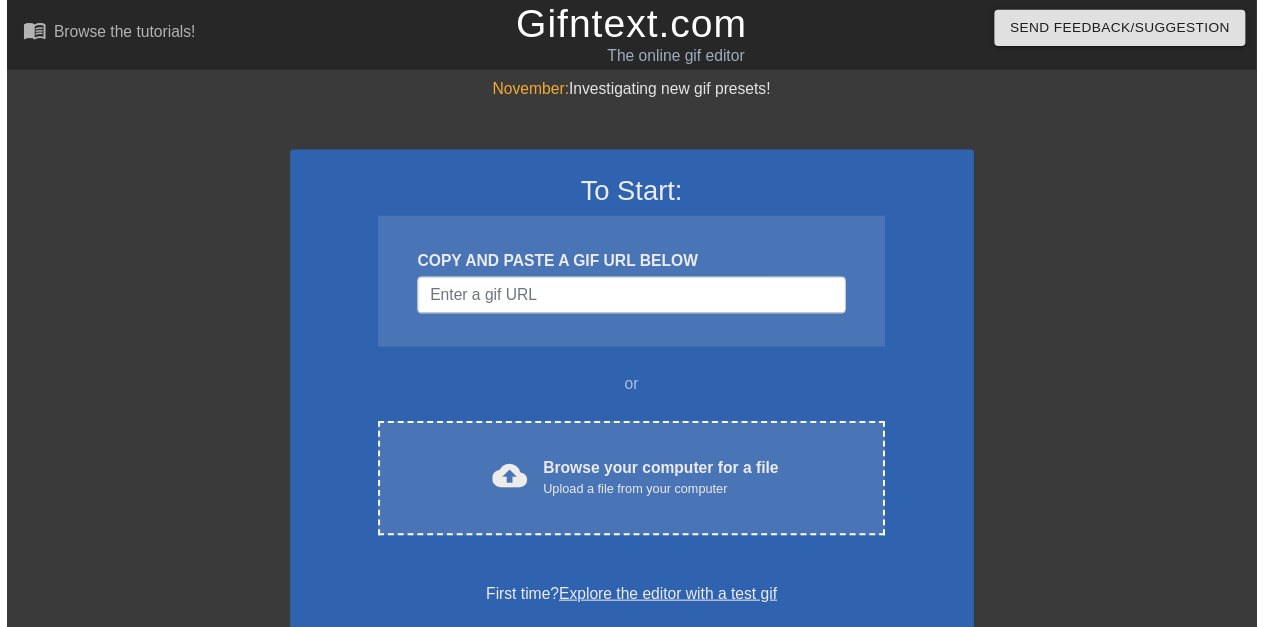 scroll, scrollTop: 0, scrollLeft: 0, axis: both 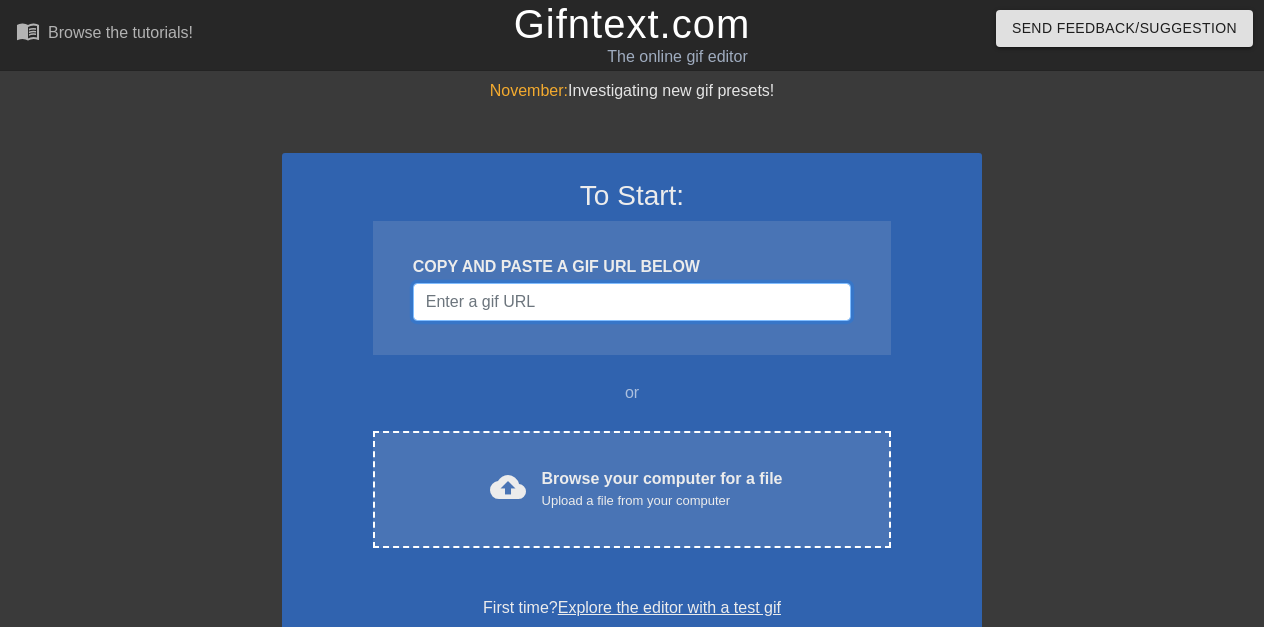 click at bounding box center [632, 302] 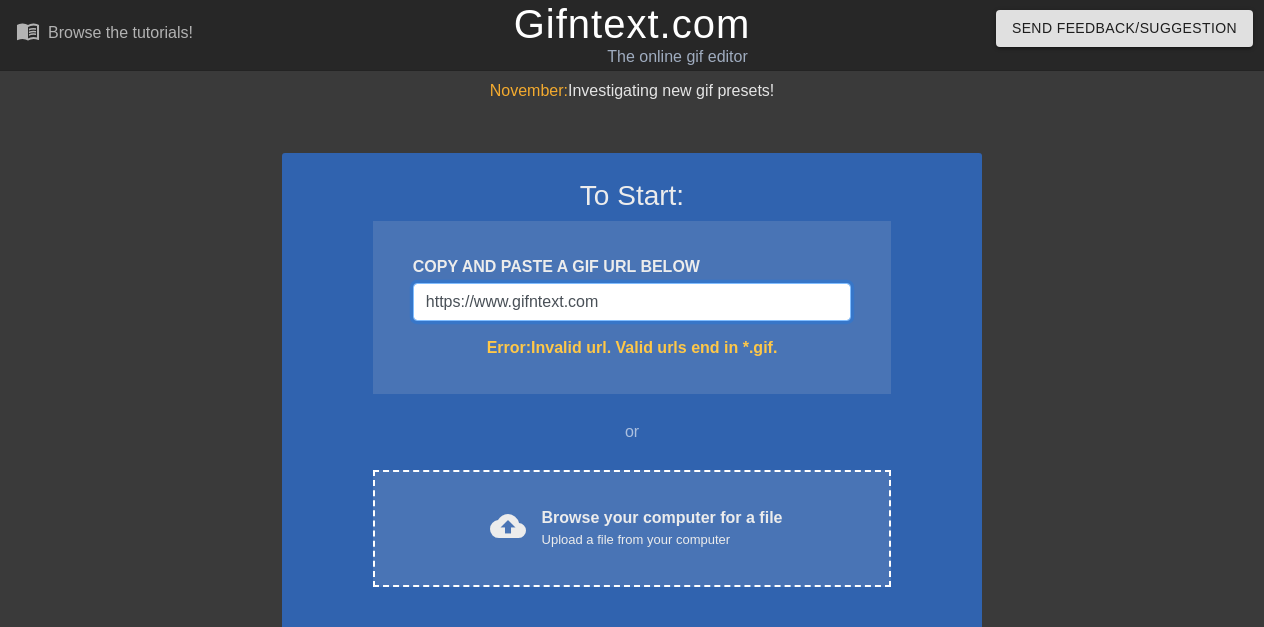 type 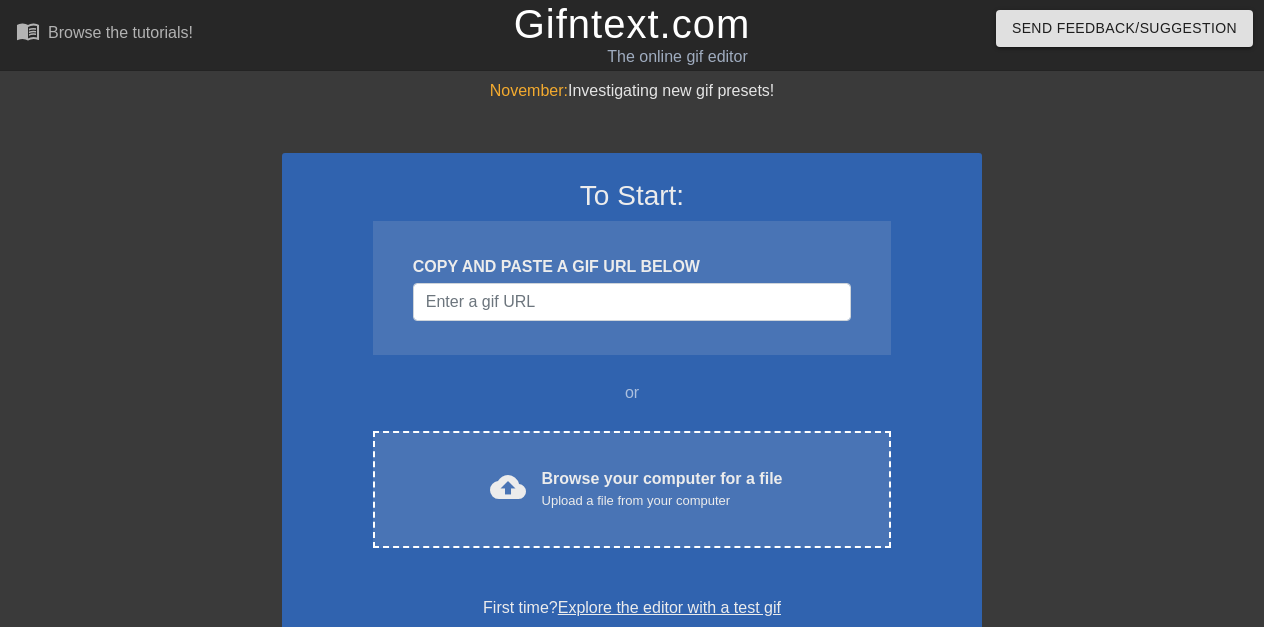click on "Explore the editor with a test gif" at bounding box center (669, 607) 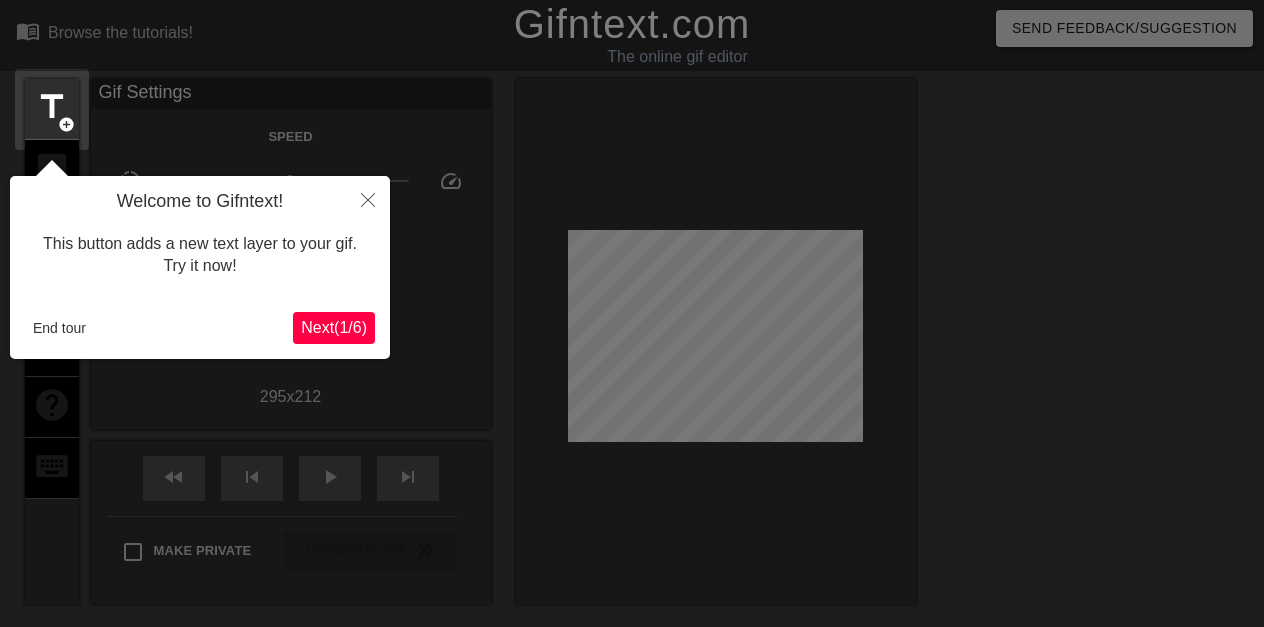 scroll, scrollTop: 49, scrollLeft: 0, axis: vertical 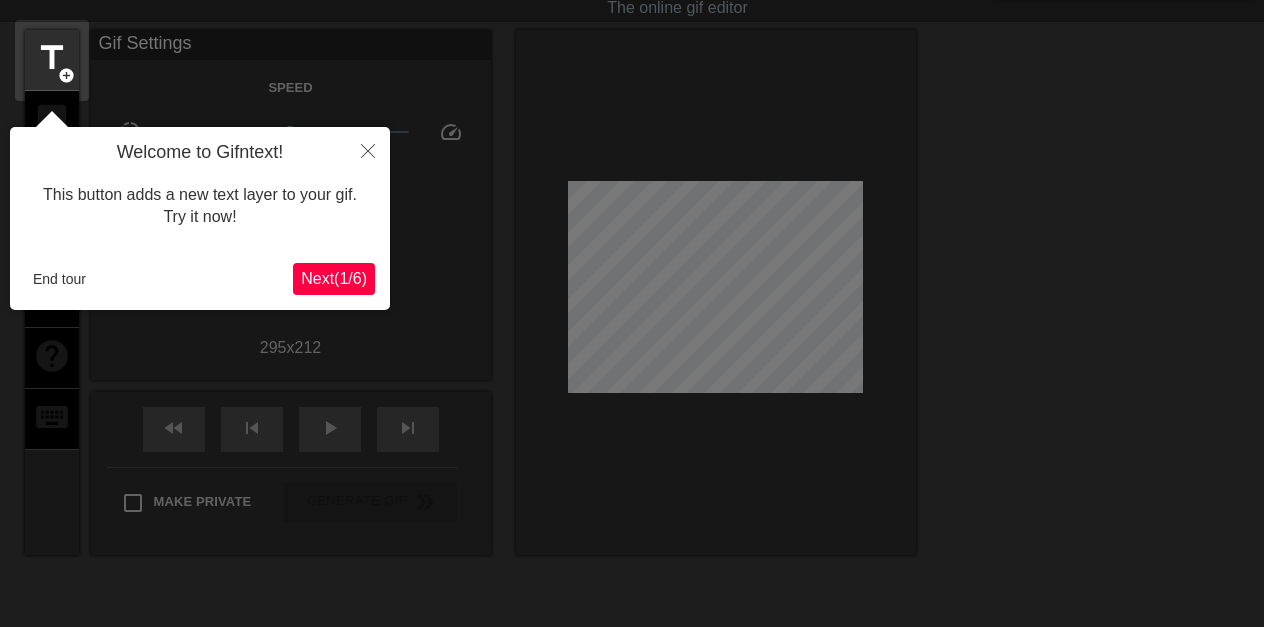click on "Next  ( 1 / 6 )" at bounding box center (334, 278) 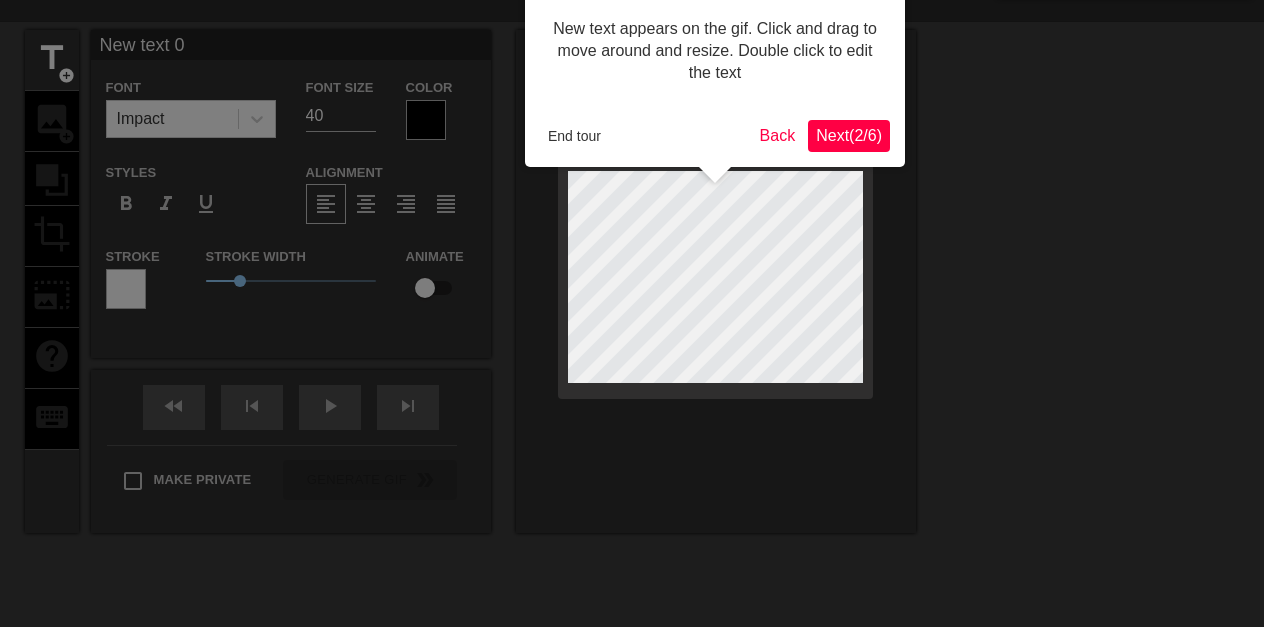 scroll, scrollTop: 0, scrollLeft: 0, axis: both 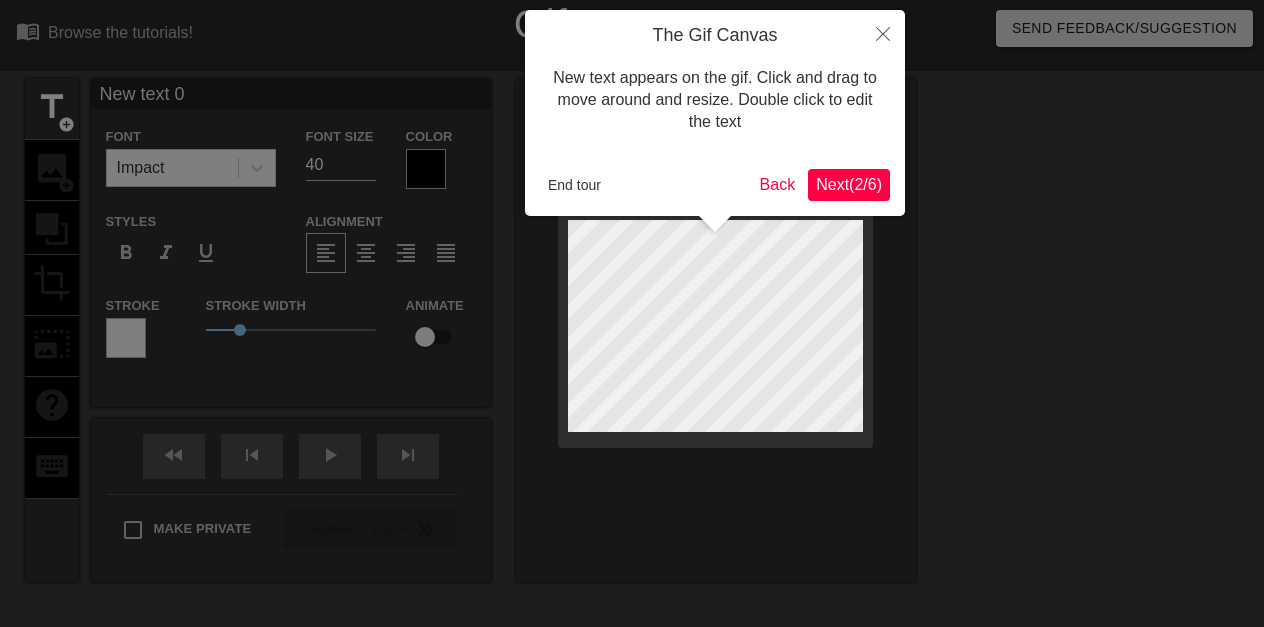 click on "Next  ( 2 / 6 )" at bounding box center [849, 184] 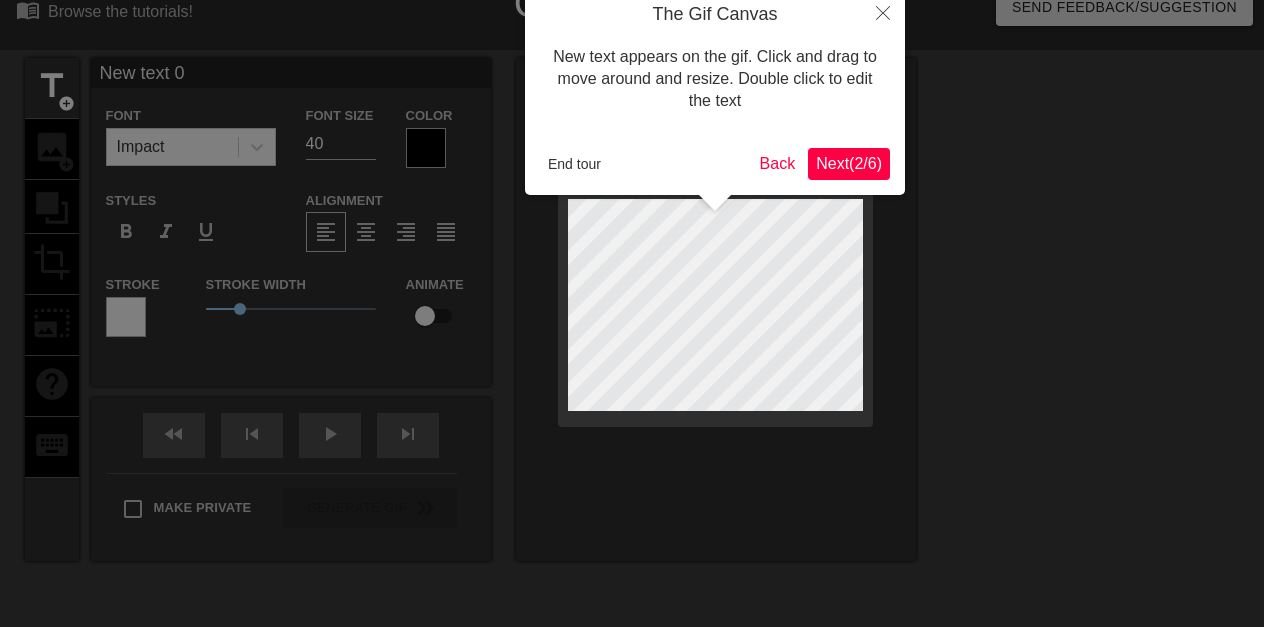 scroll, scrollTop: 49, scrollLeft: 0, axis: vertical 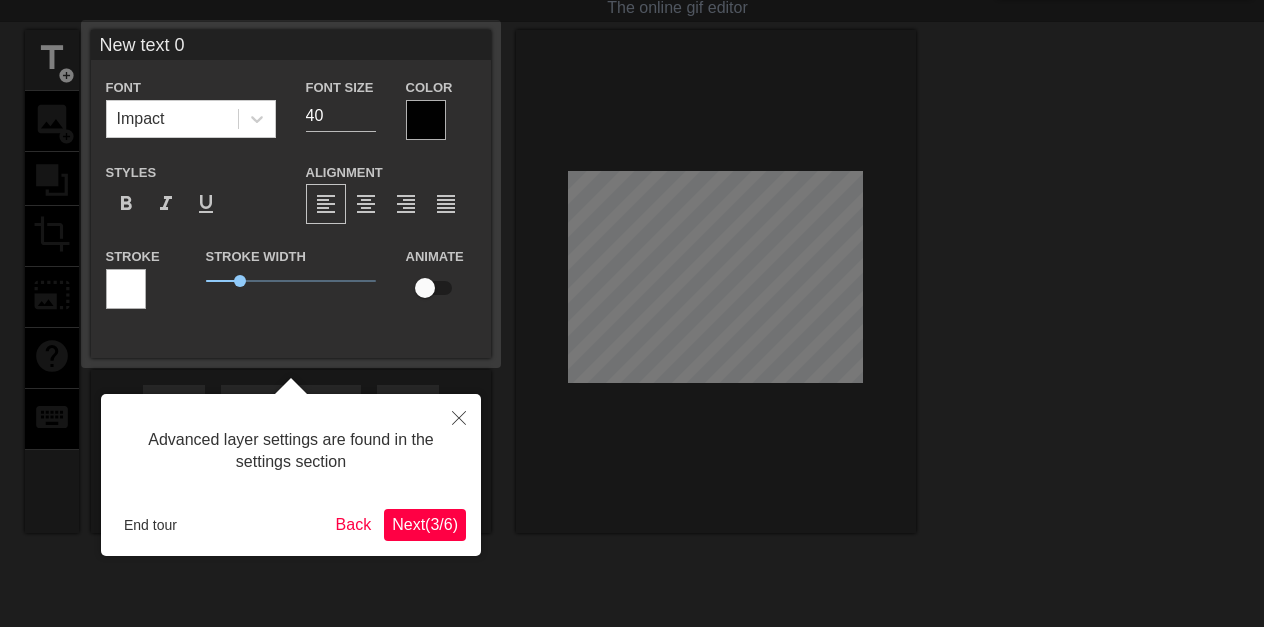 click on "Next  ( 3 / 6 )" at bounding box center (425, 524) 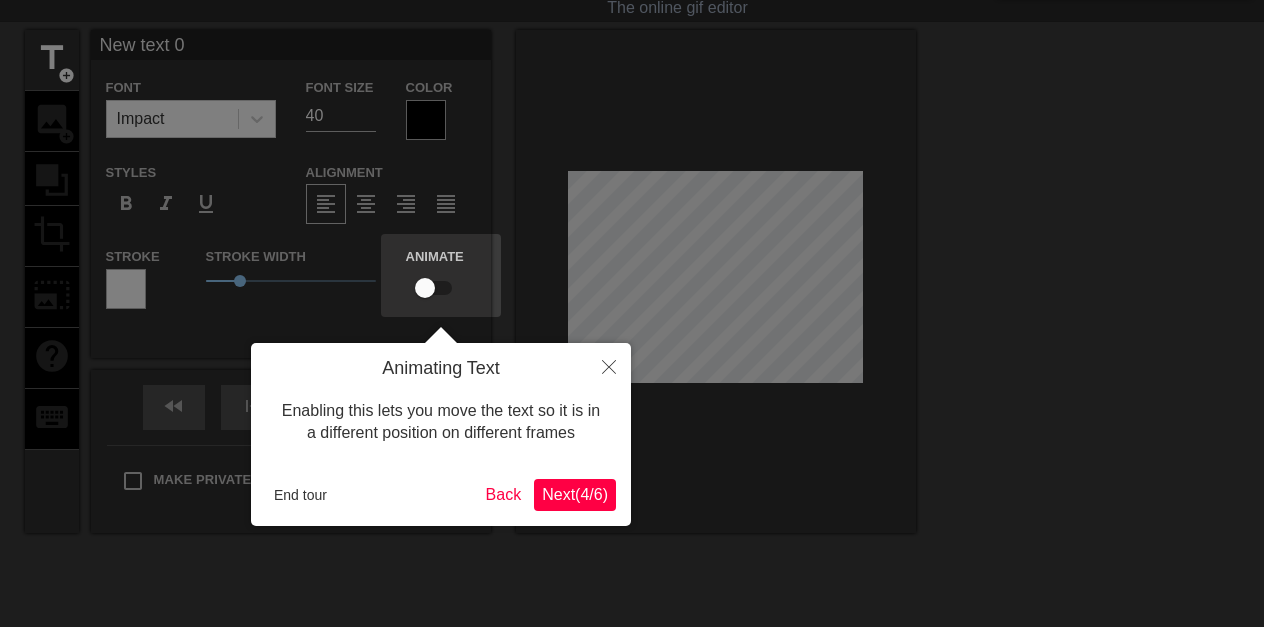 scroll, scrollTop: 0, scrollLeft: 0, axis: both 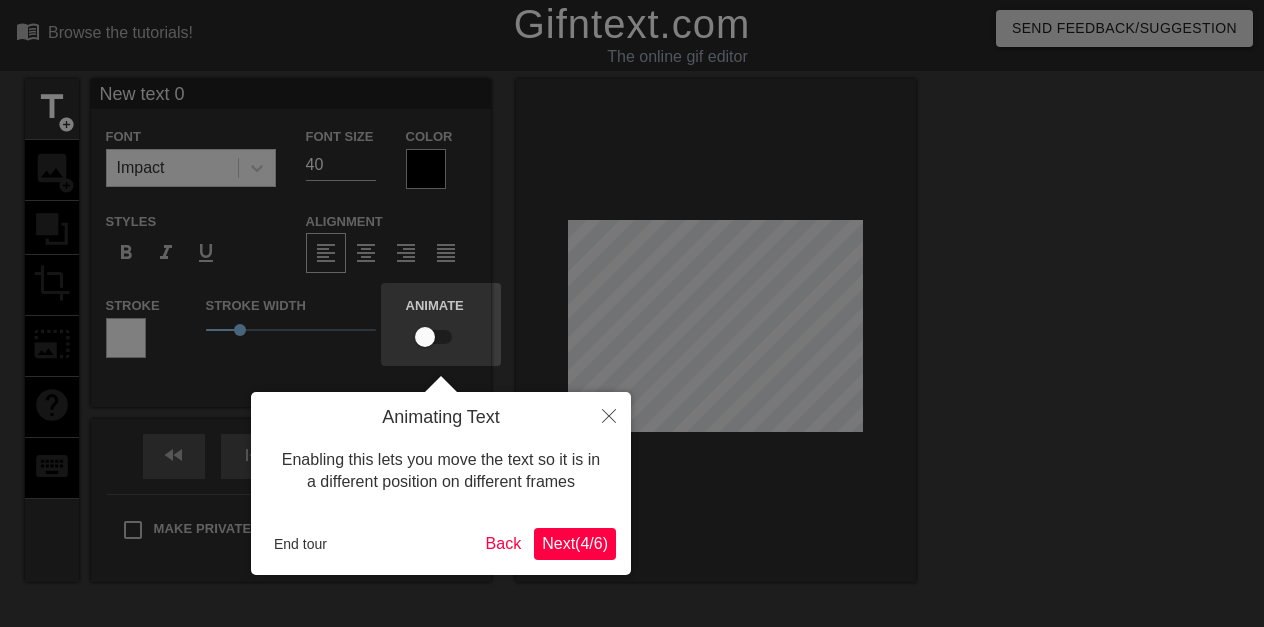 click on "Next  ( 4 / 6 )" at bounding box center (575, 543) 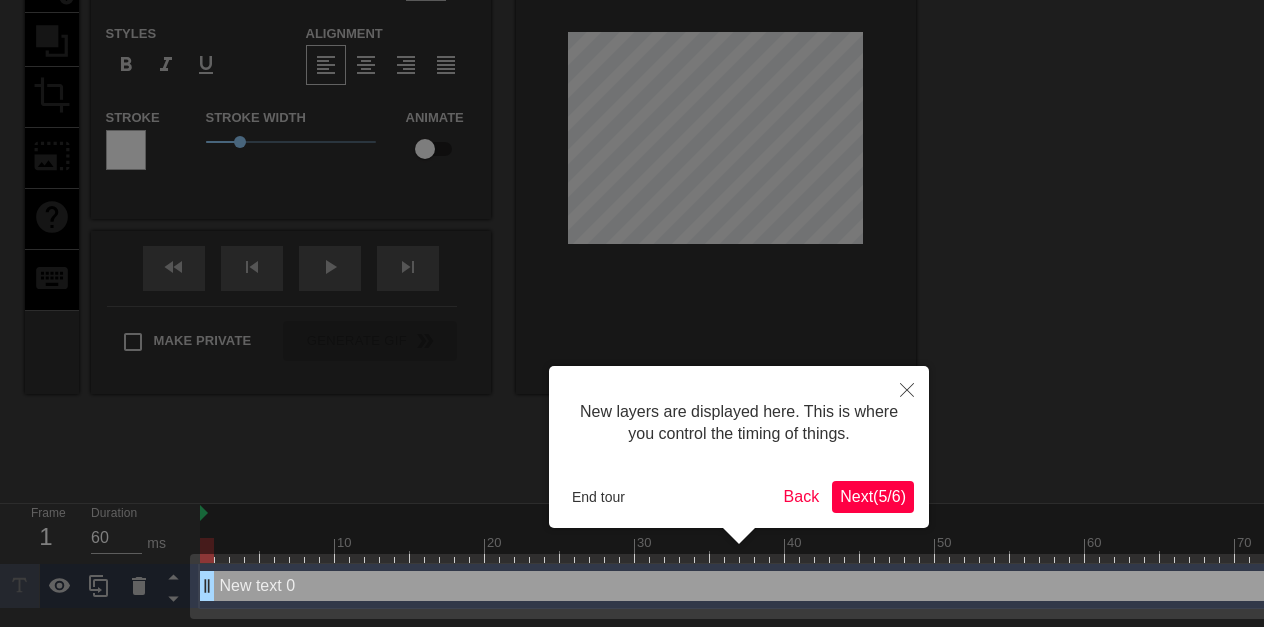 click on "Next  ( 5 / 6 )" at bounding box center [873, 496] 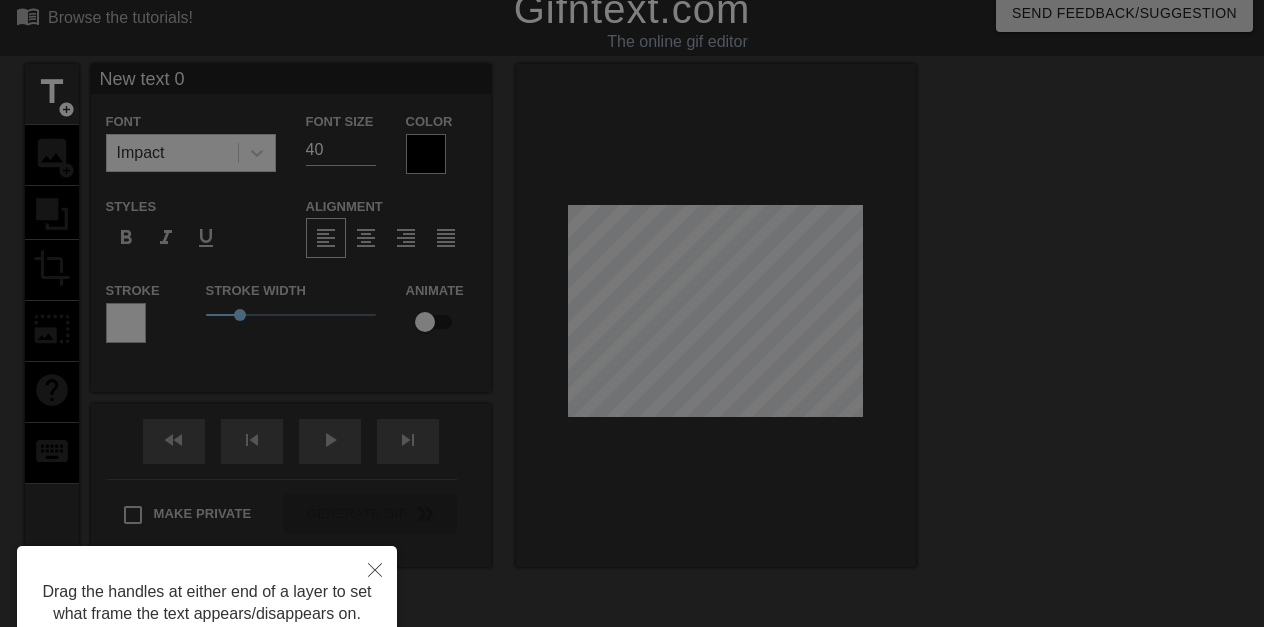 scroll, scrollTop: 0, scrollLeft: 0, axis: both 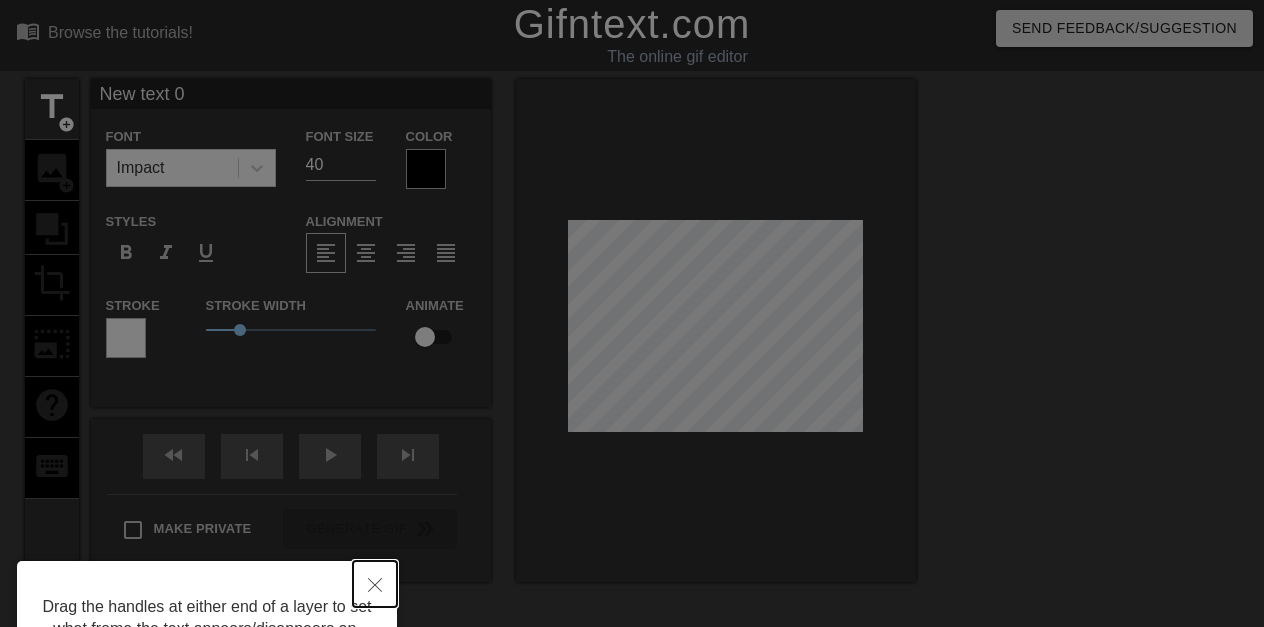 click at bounding box center [375, 584] 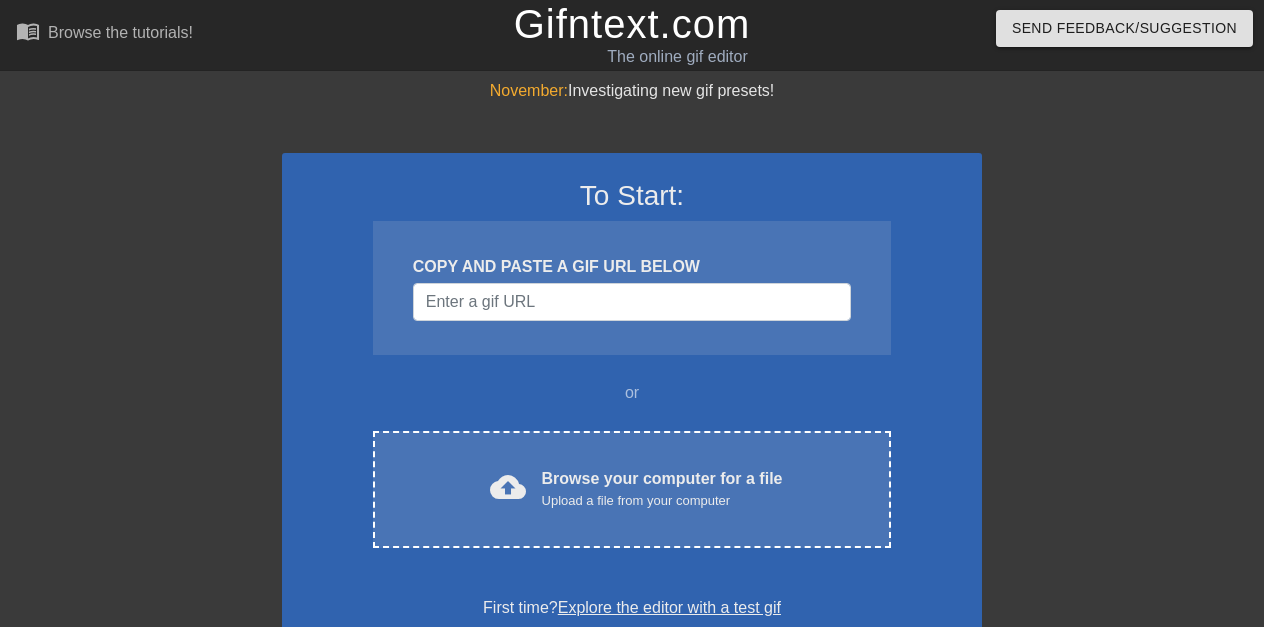 scroll, scrollTop: 0, scrollLeft: 0, axis: both 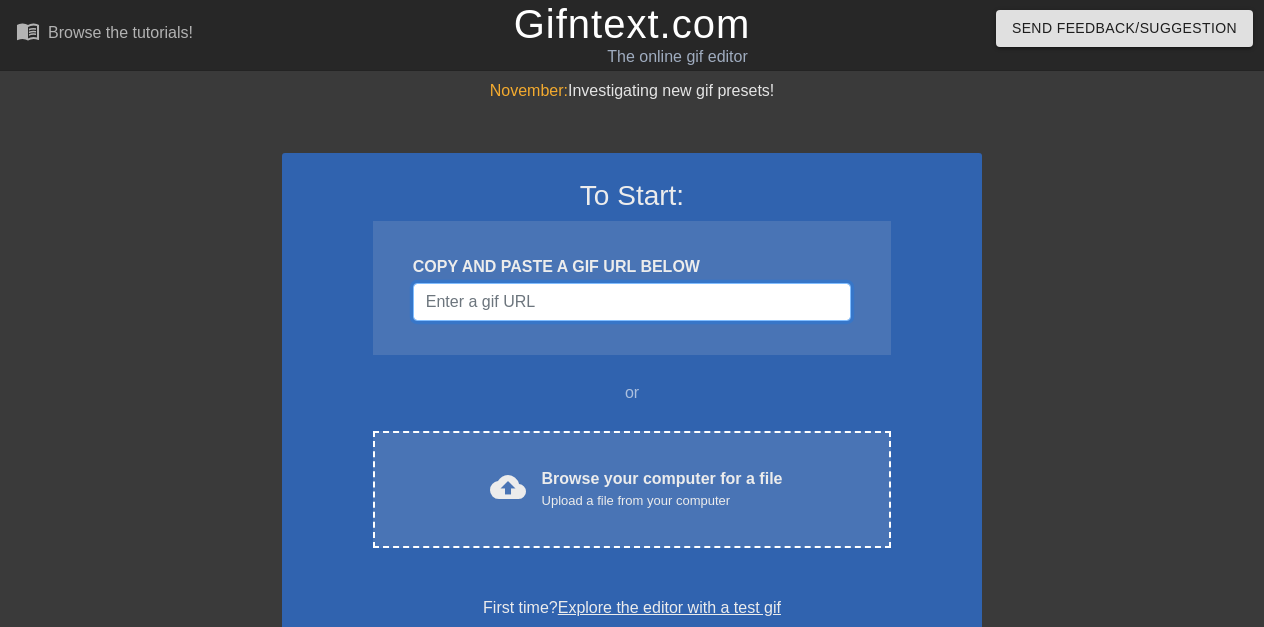 click at bounding box center (632, 302) 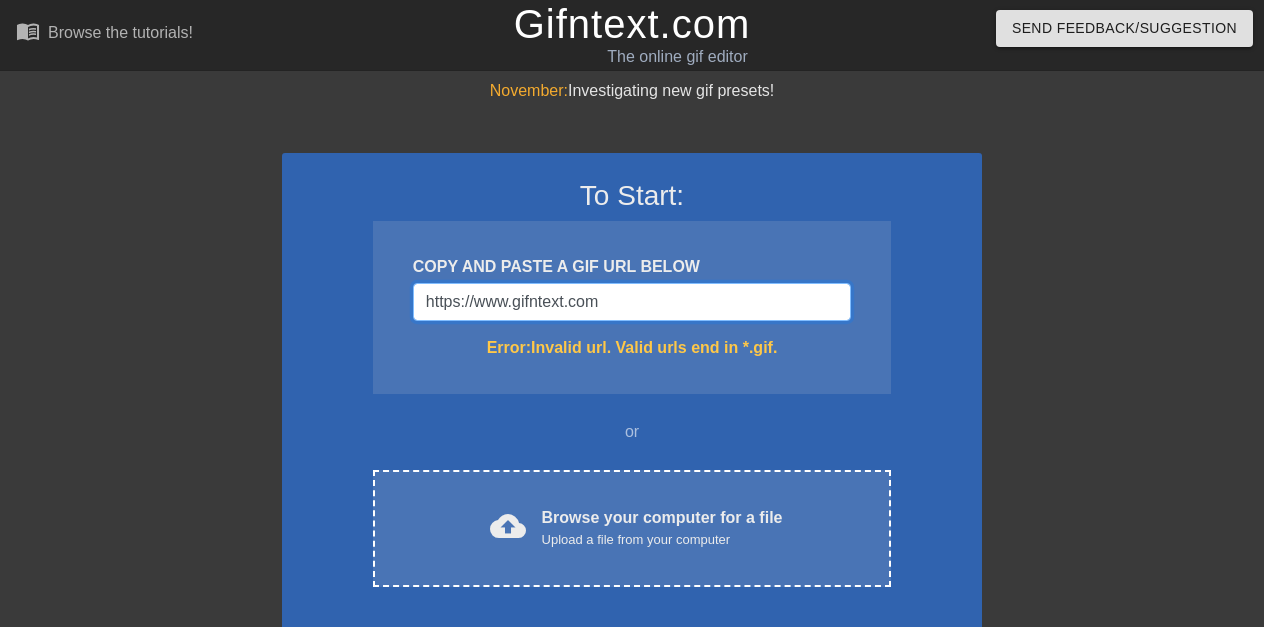 type 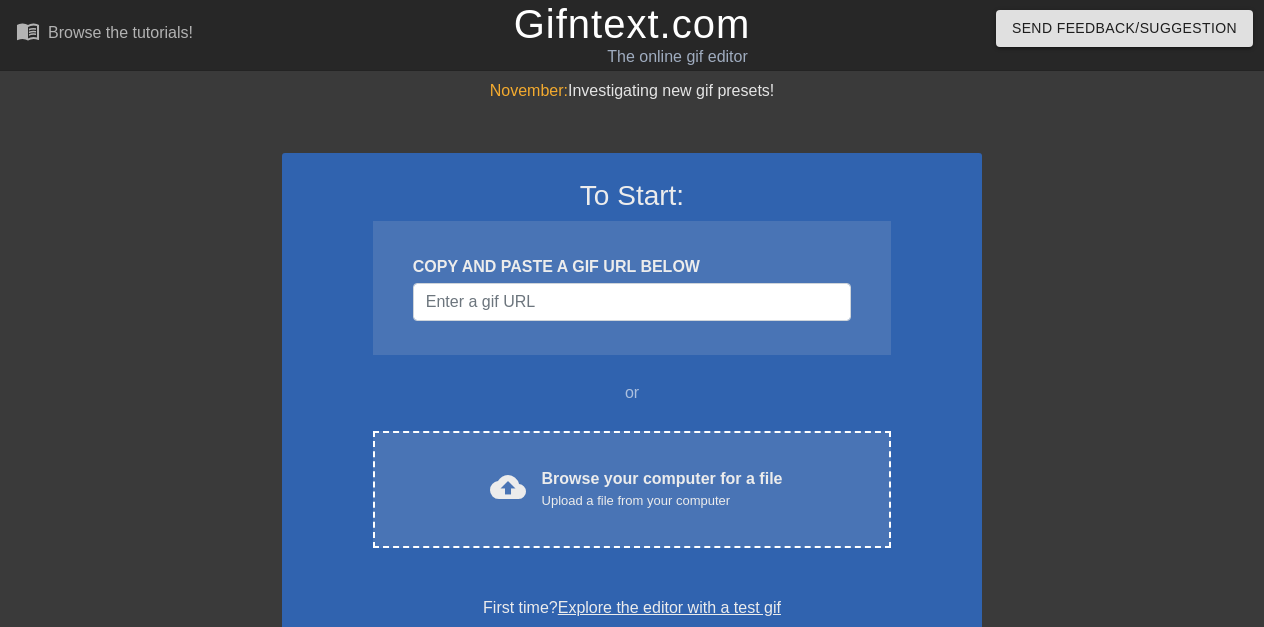 scroll, scrollTop: 0, scrollLeft: 0, axis: both 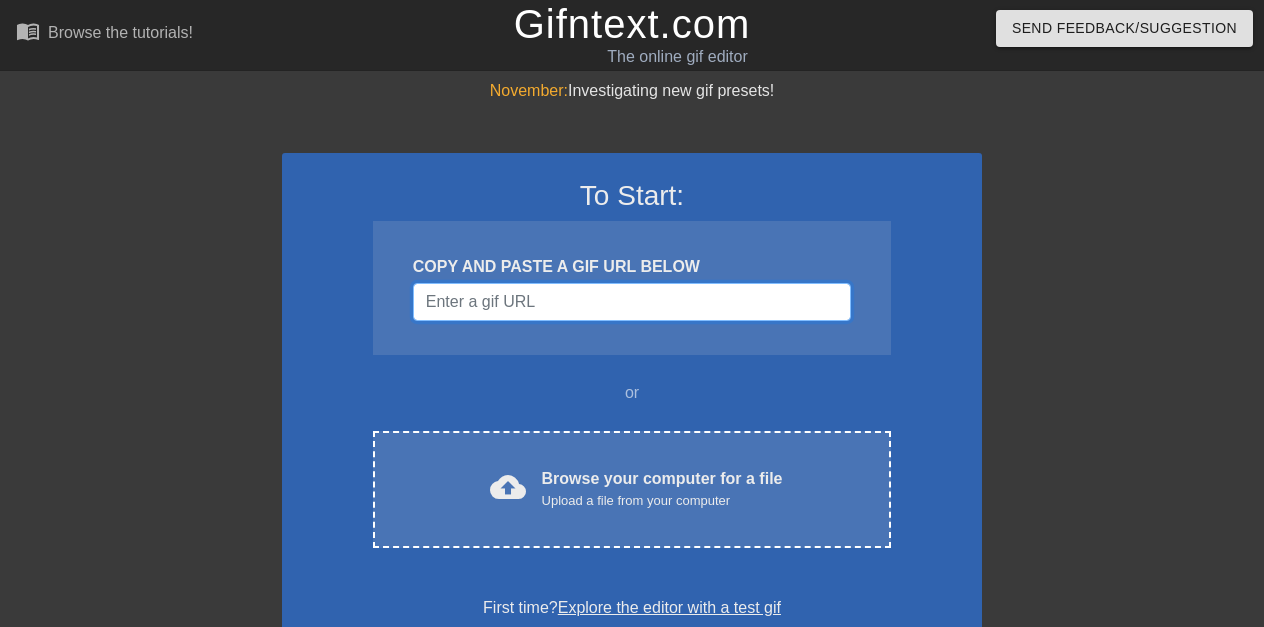 click at bounding box center (632, 302) 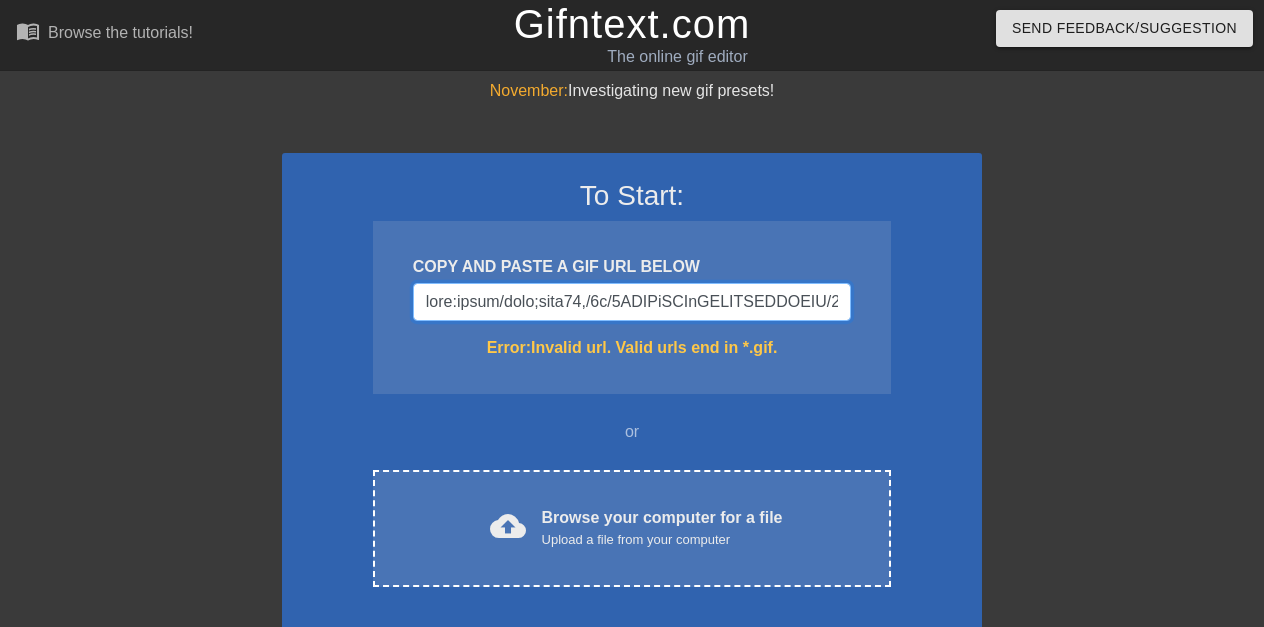 scroll, scrollTop: 0, scrollLeft: 124241, axis: horizontal 